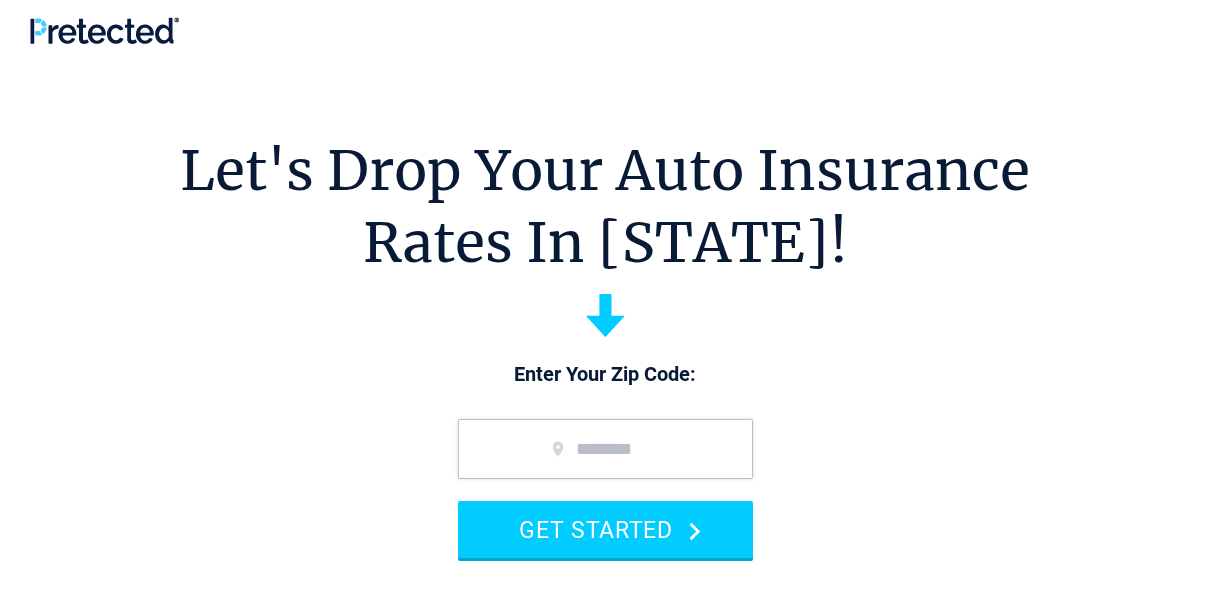 scroll, scrollTop: 0, scrollLeft: 0, axis: both 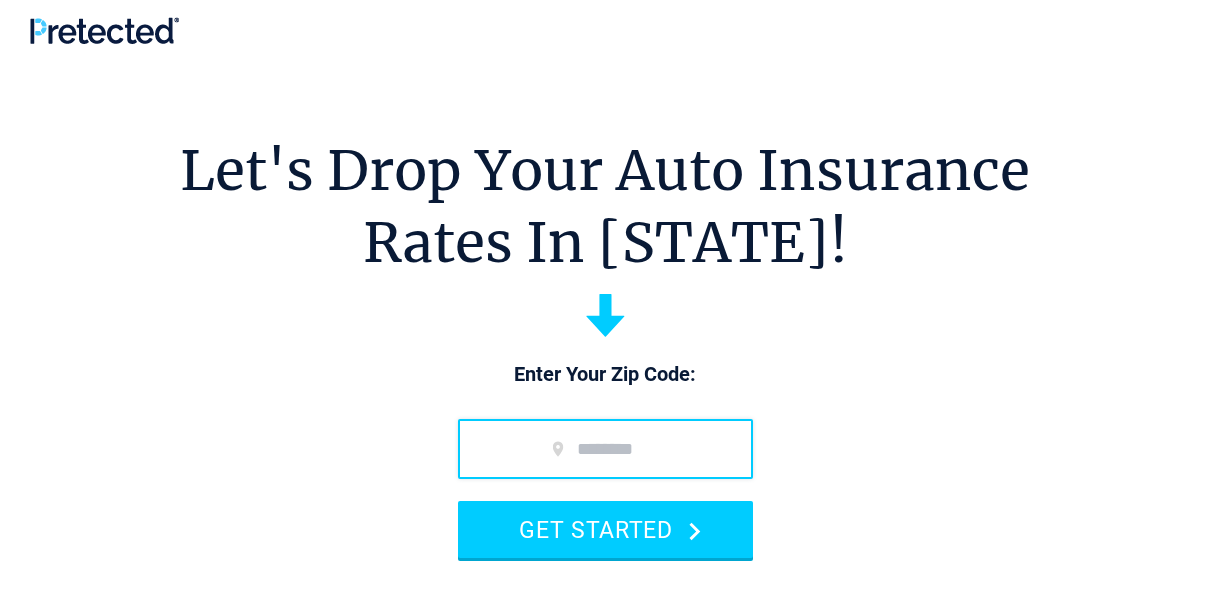 click at bounding box center (605, 449) 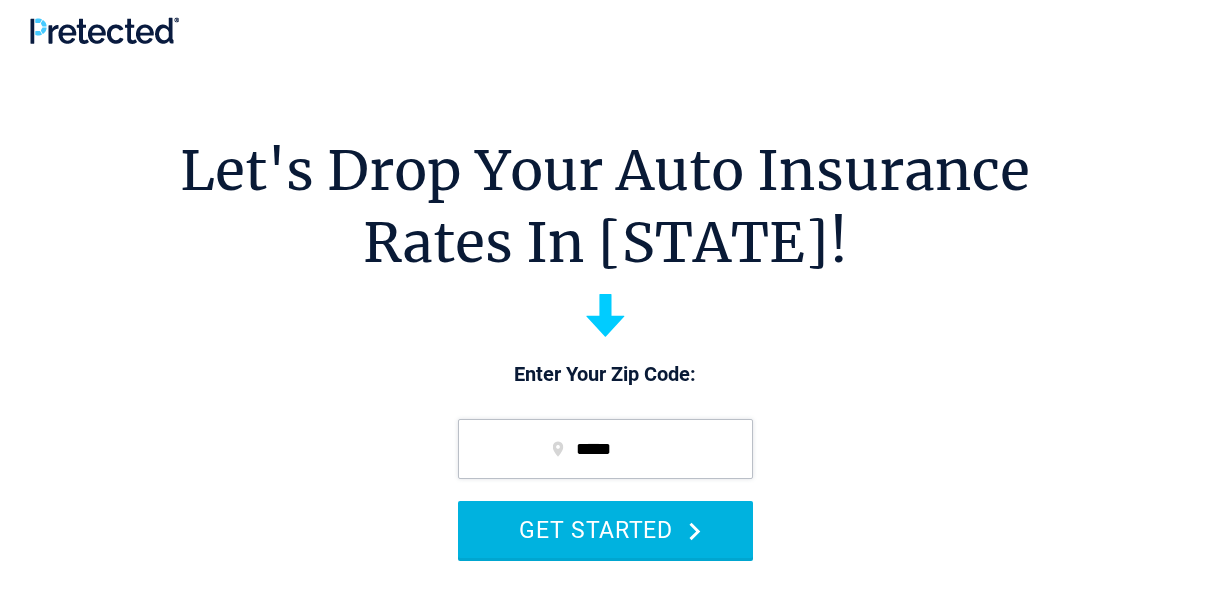 click on "GET STARTED" at bounding box center [605, 529] 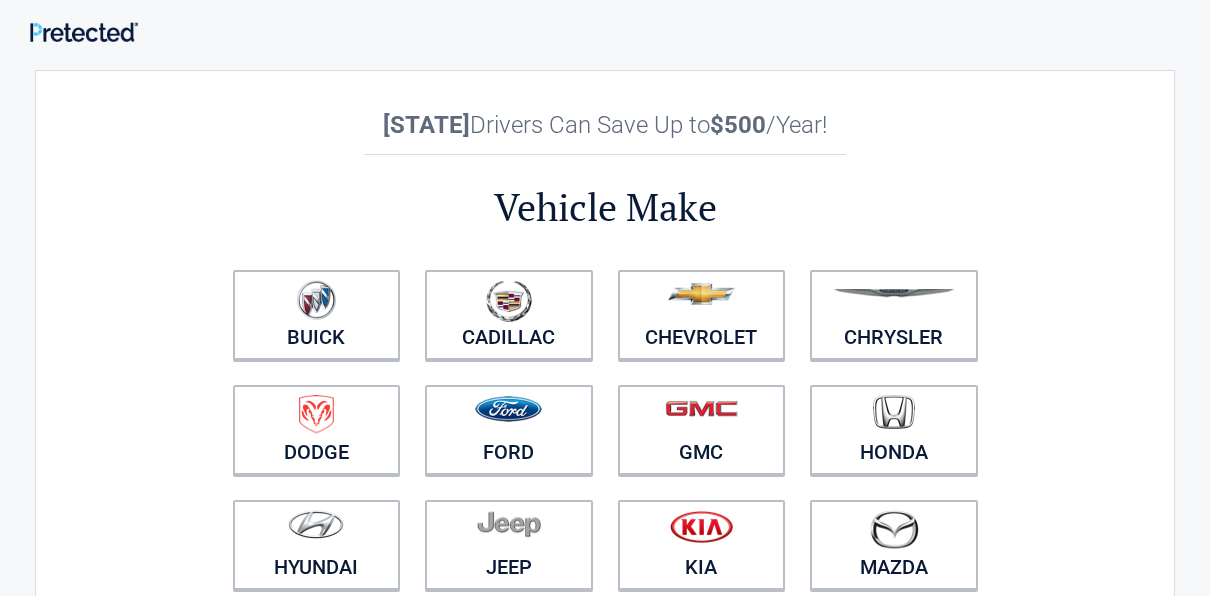 scroll, scrollTop: 0, scrollLeft: 0, axis: both 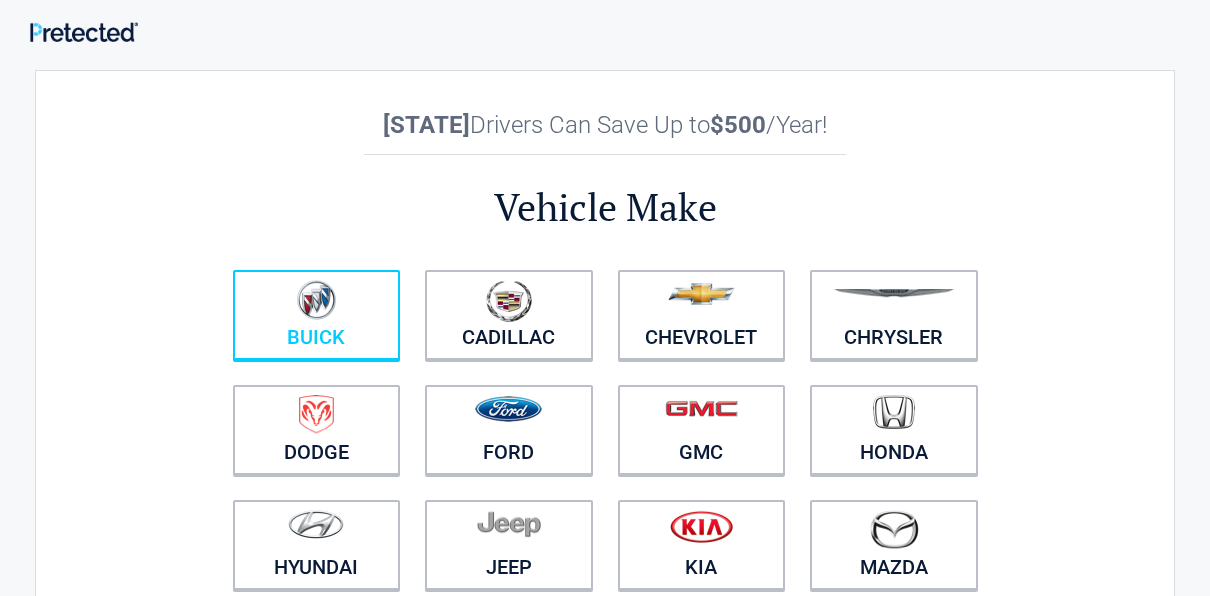 click at bounding box center [316, 300] 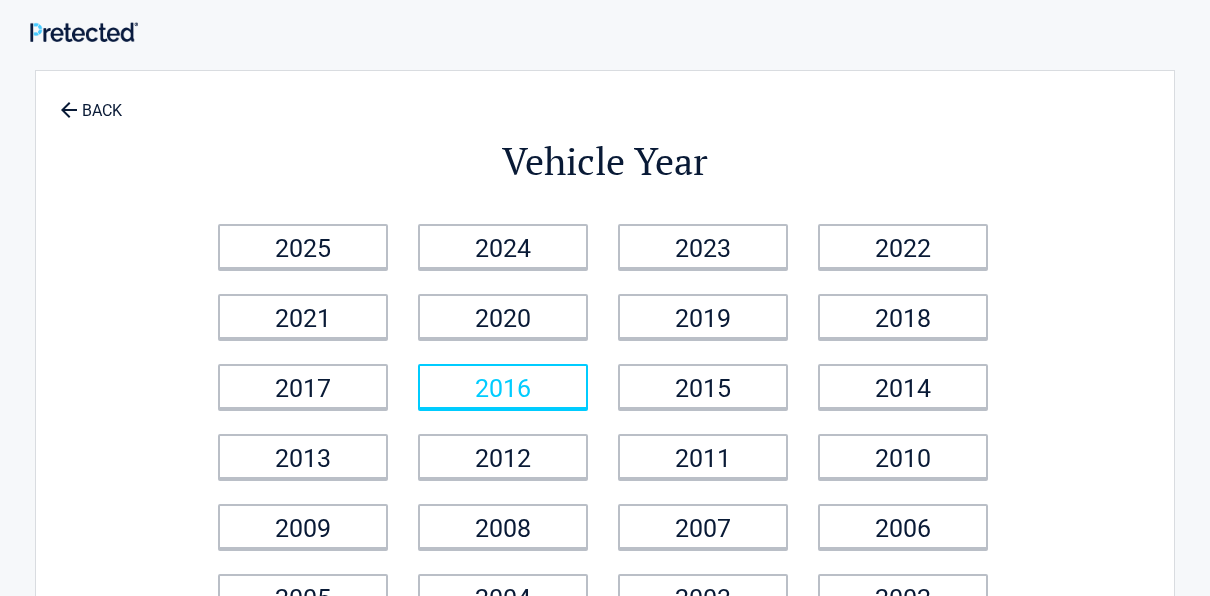 click on "2016" at bounding box center (503, 386) 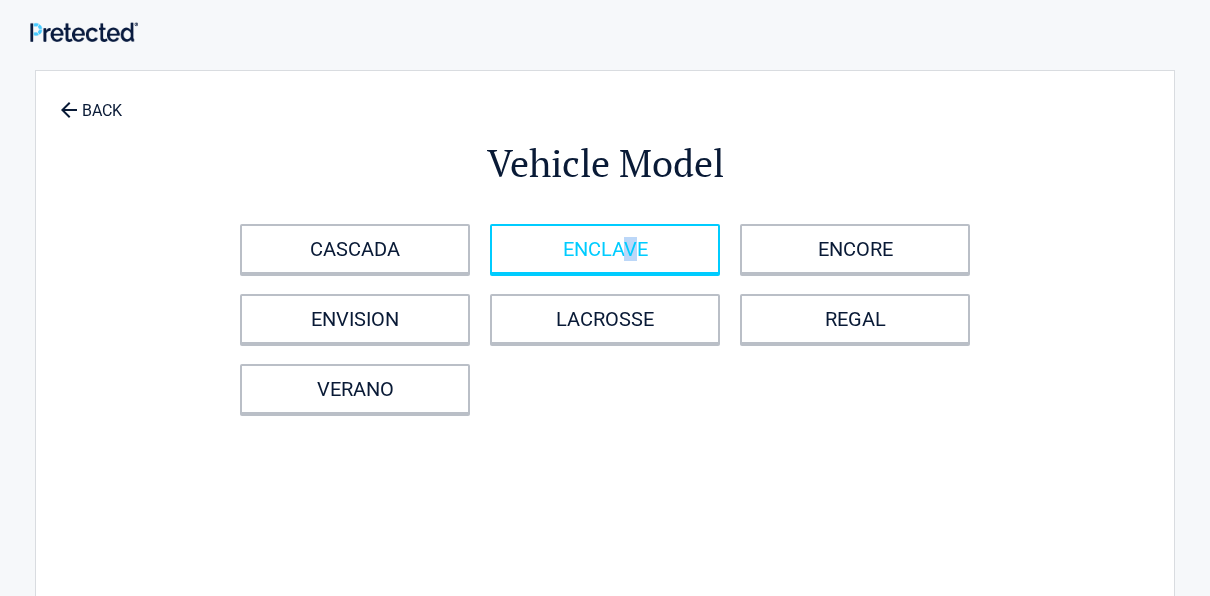 click on "ENCLAVE" at bounding box center (605, 249) 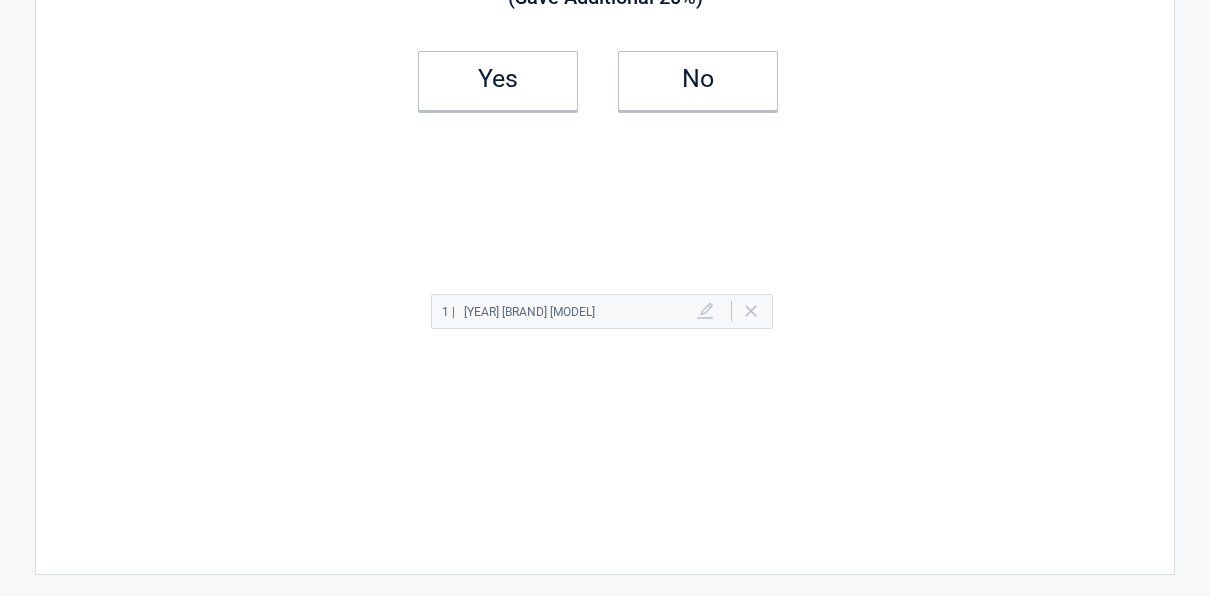 scroll, scrollTop: 26, scrollLeft: 0, axis: vertical 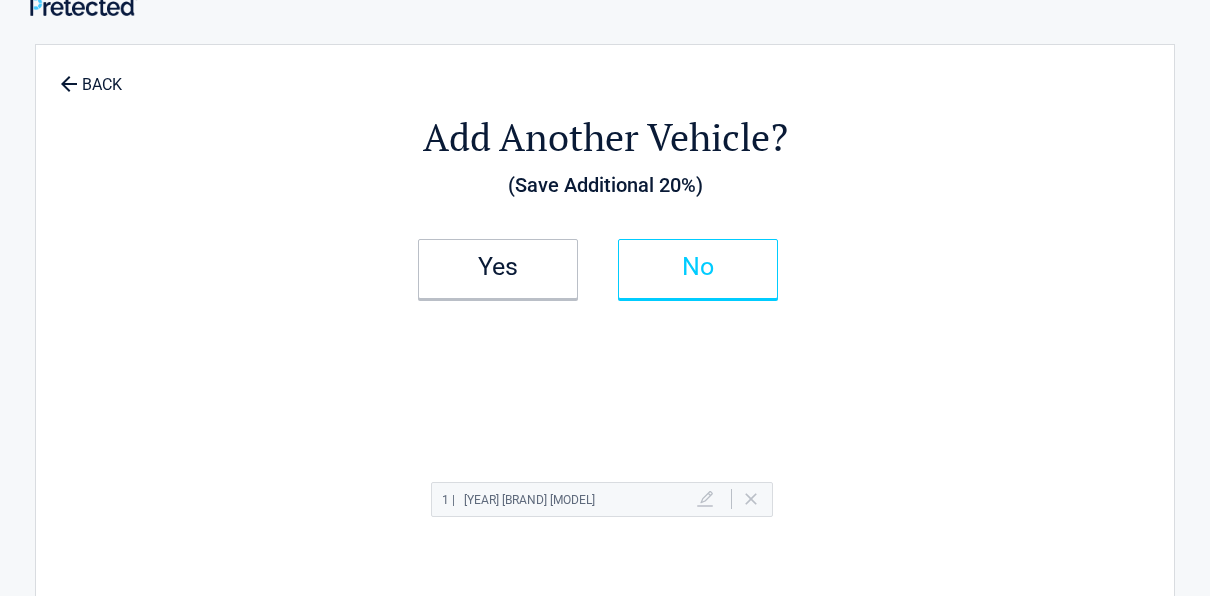 click on "No" at bounding box center (698, 269) 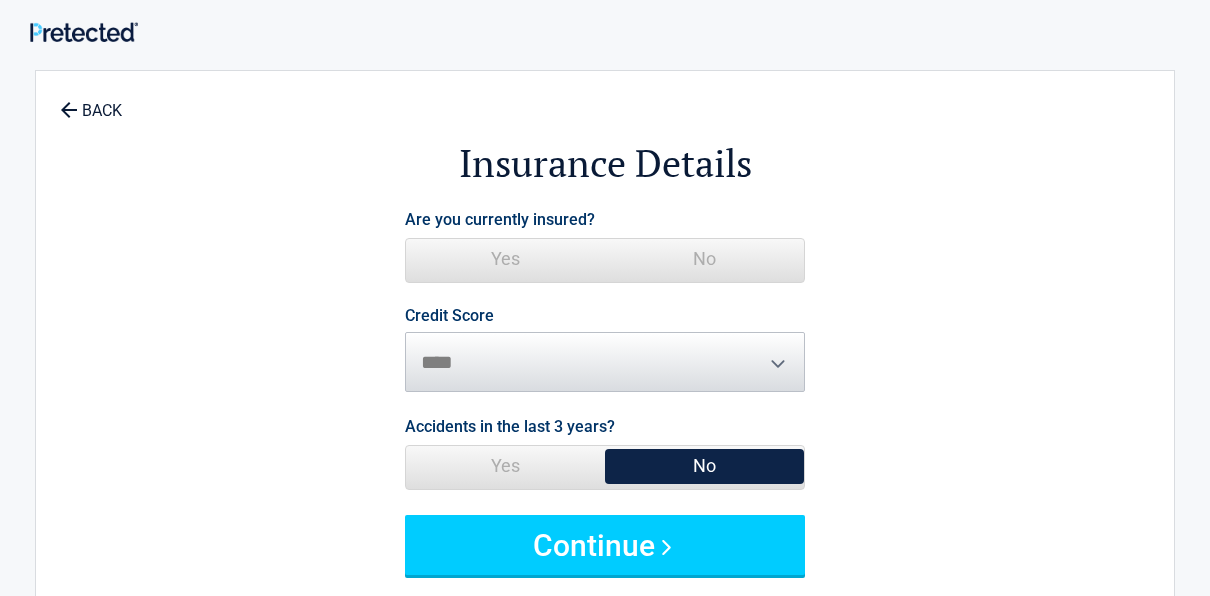 scroll, scrollTop: 0, scrollLeft: 0, axis: both 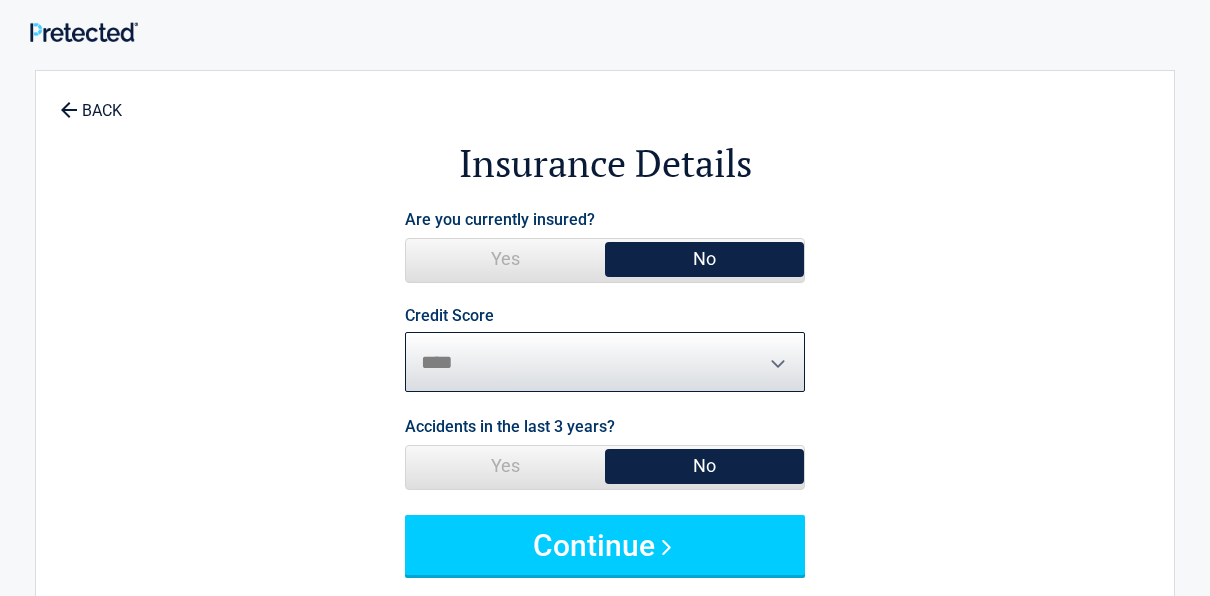 click on "*********
****
*******
****" at bounding box center [605, 362] 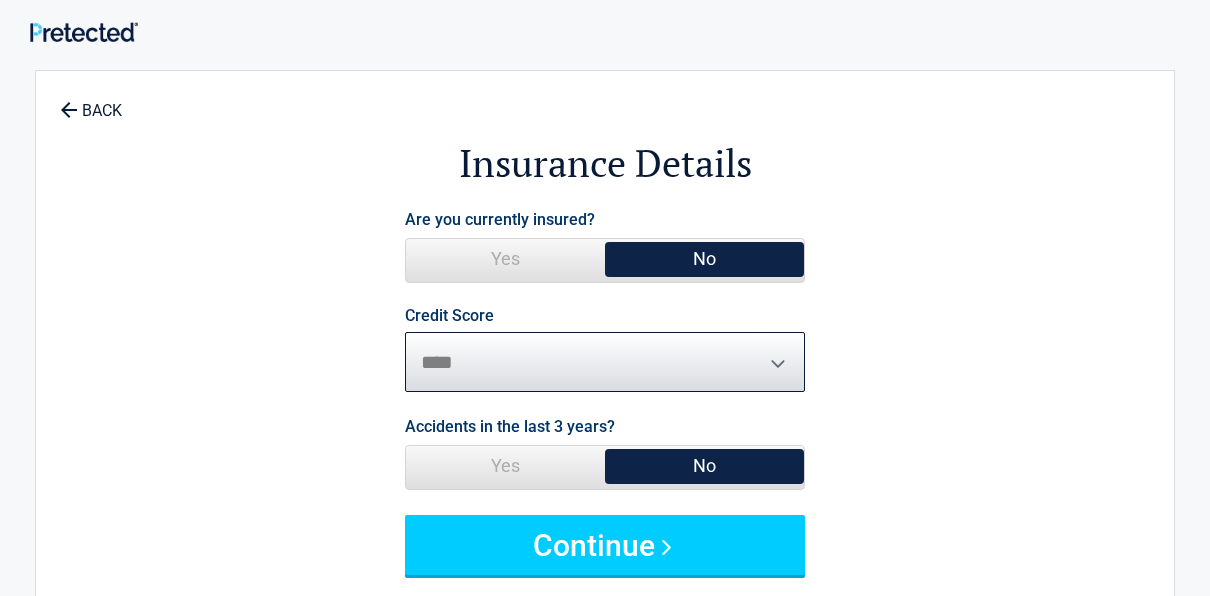 select on "*******" 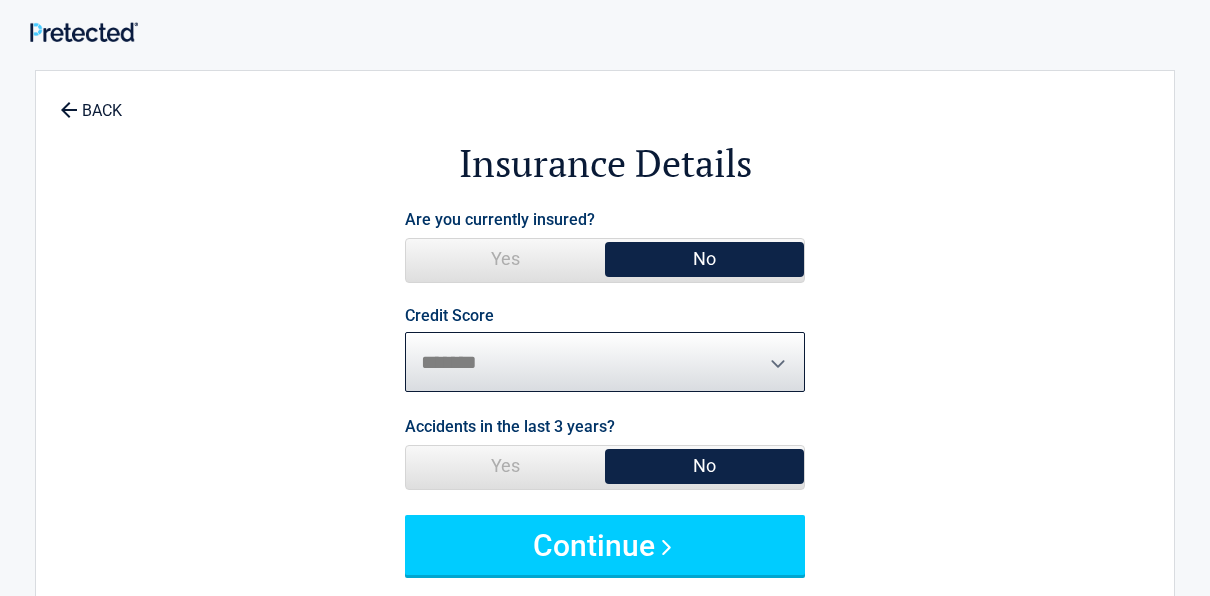 click on "*********
****
*******
****" at bounding box center (605, 362) 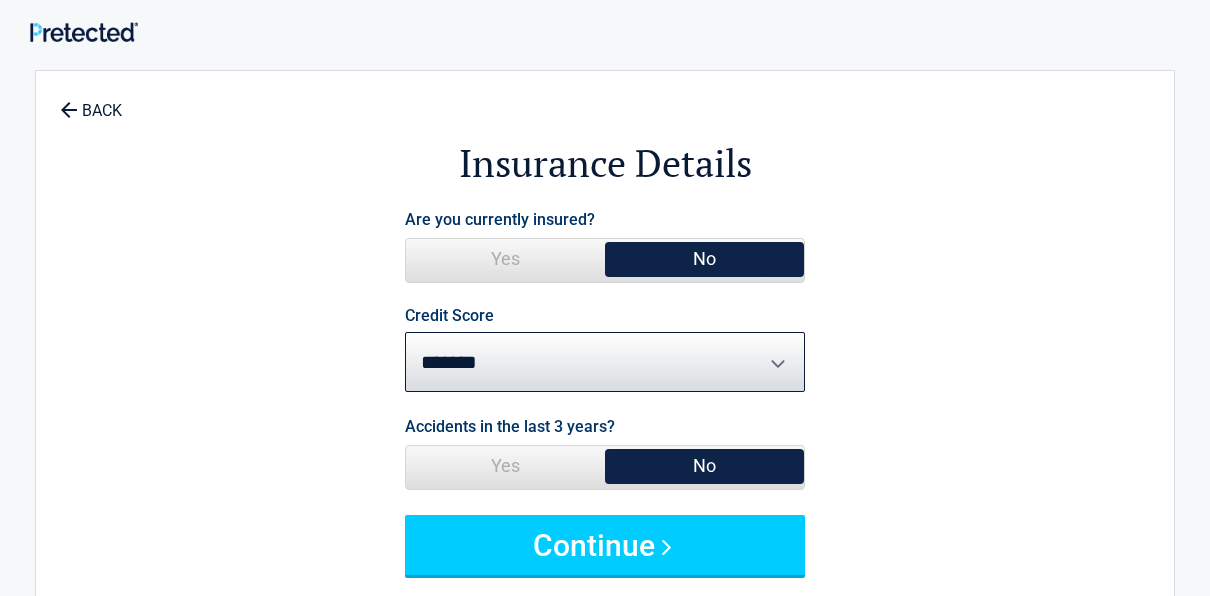click on "**********" at bounding box center (605, 390) 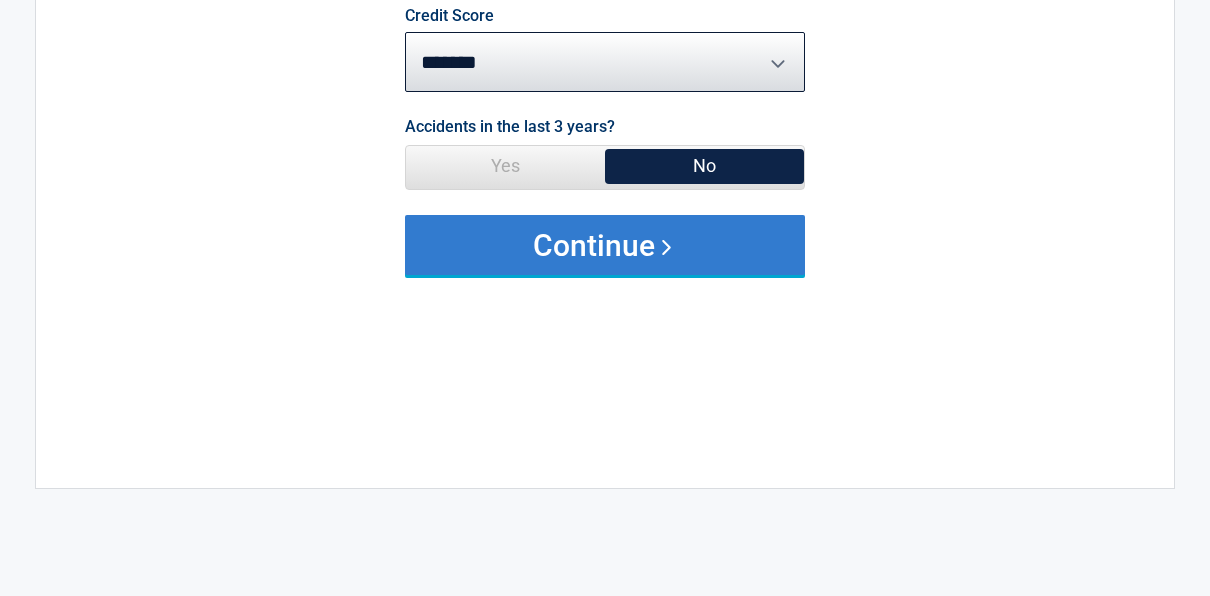 click on "Continue" at bounding box center [605, 245] 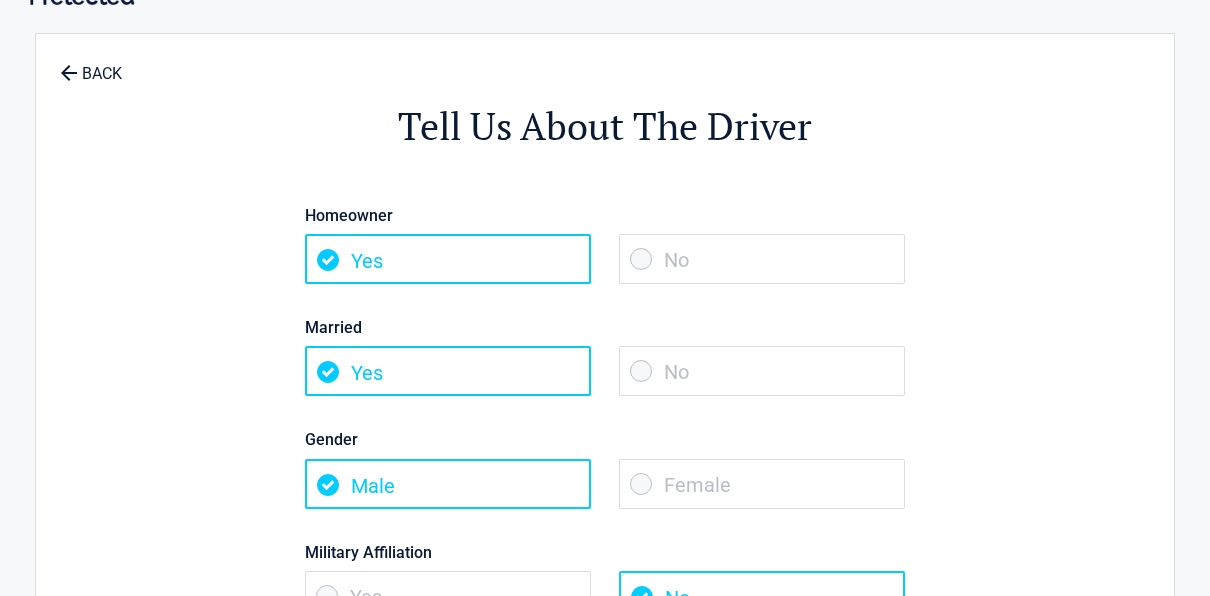scroll, scrollTop: 0, scrollLeft: 0, axis: both 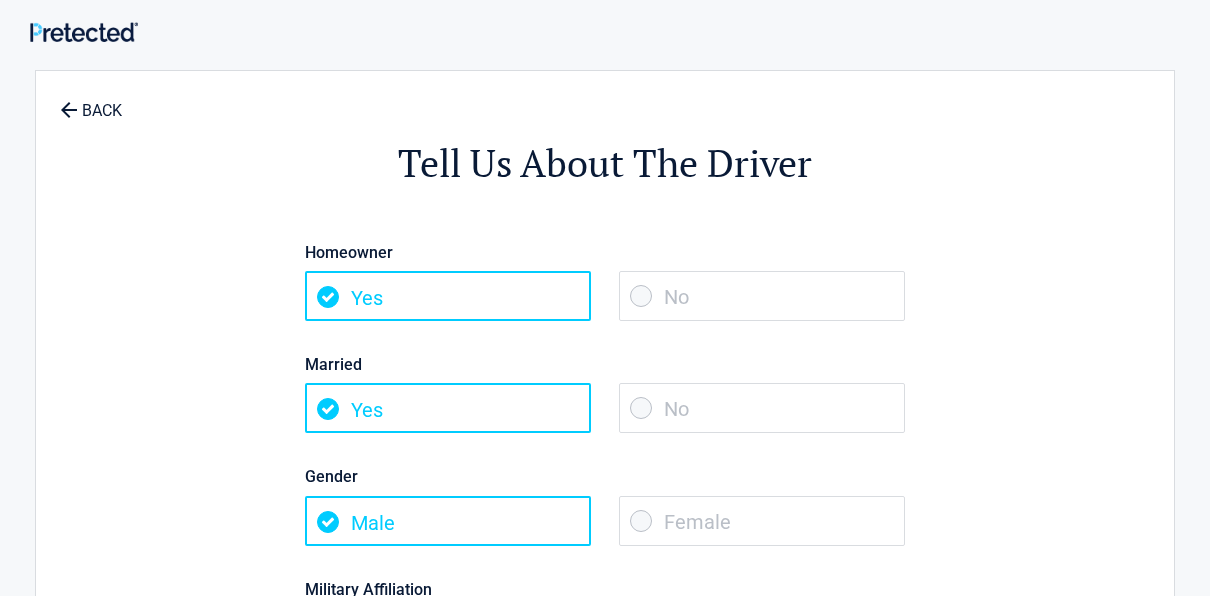 click on "No" at bounding box center [762, 296] 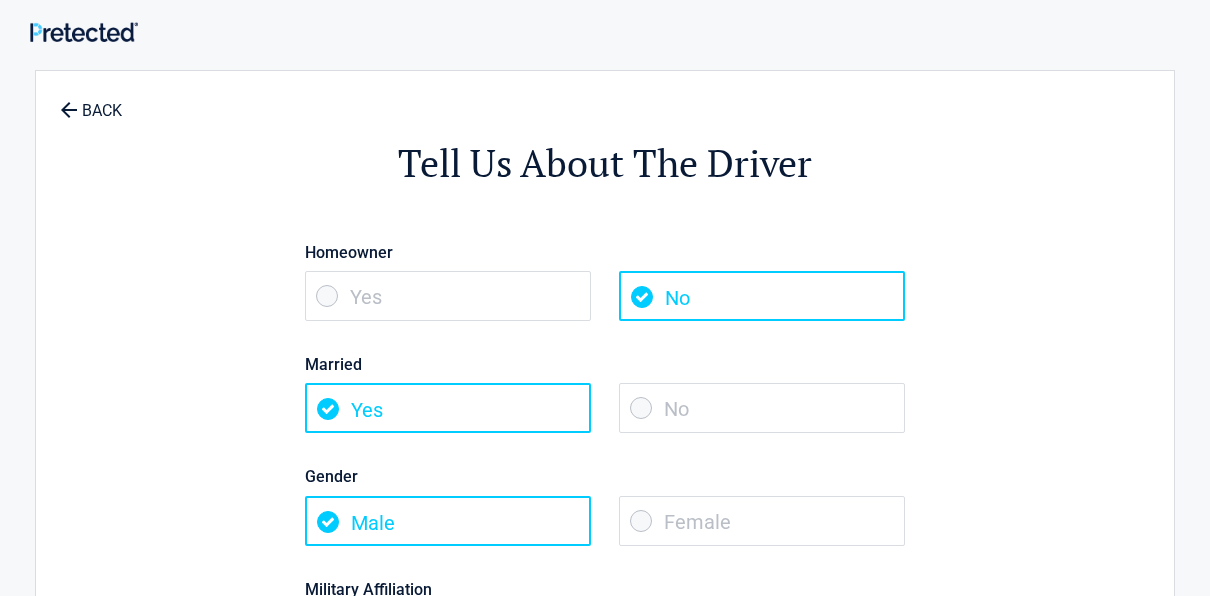 click on "No" at bounding box center (762, 408) 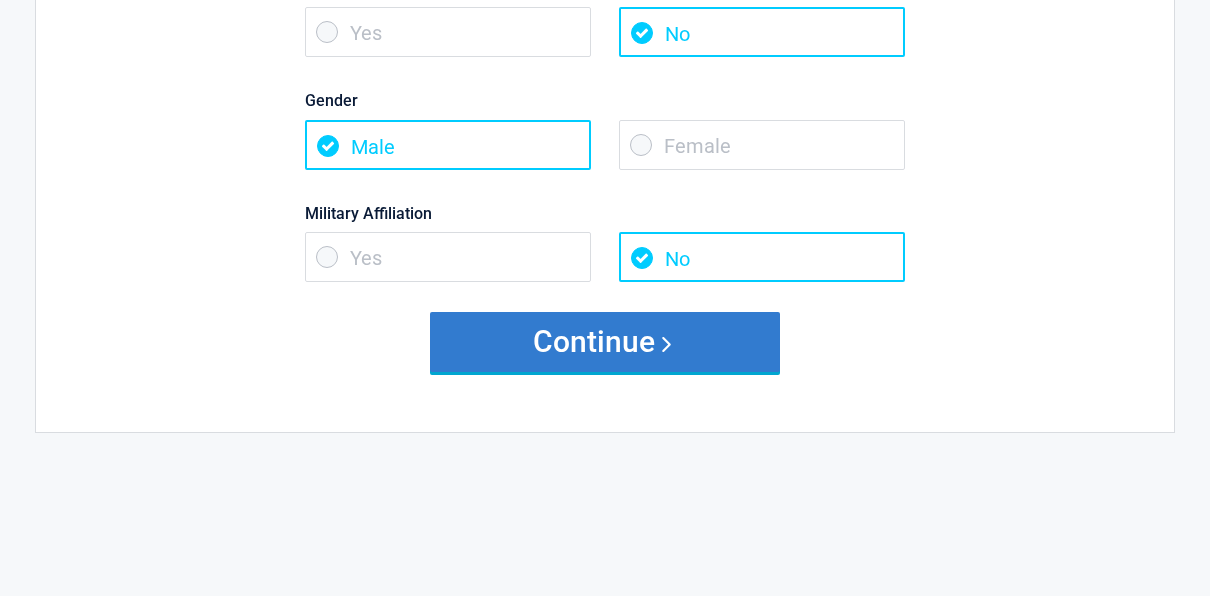 scroll, scrollTop: 400, scrollLeft: 0, axis: vertical 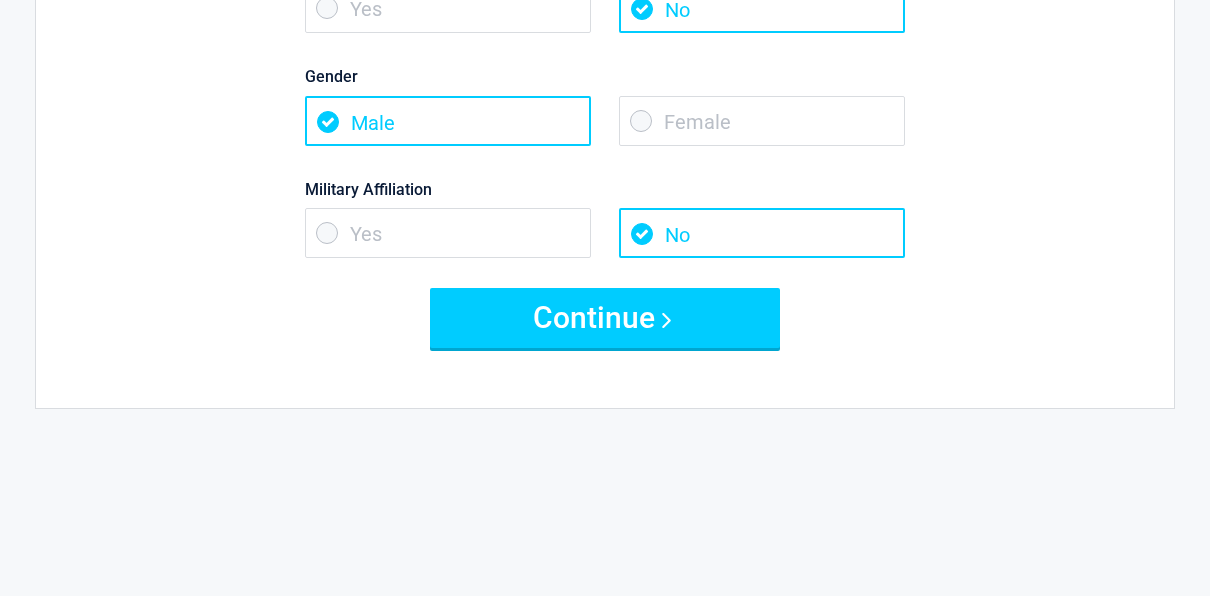 click on "Female" at bounding box center (762, 121) 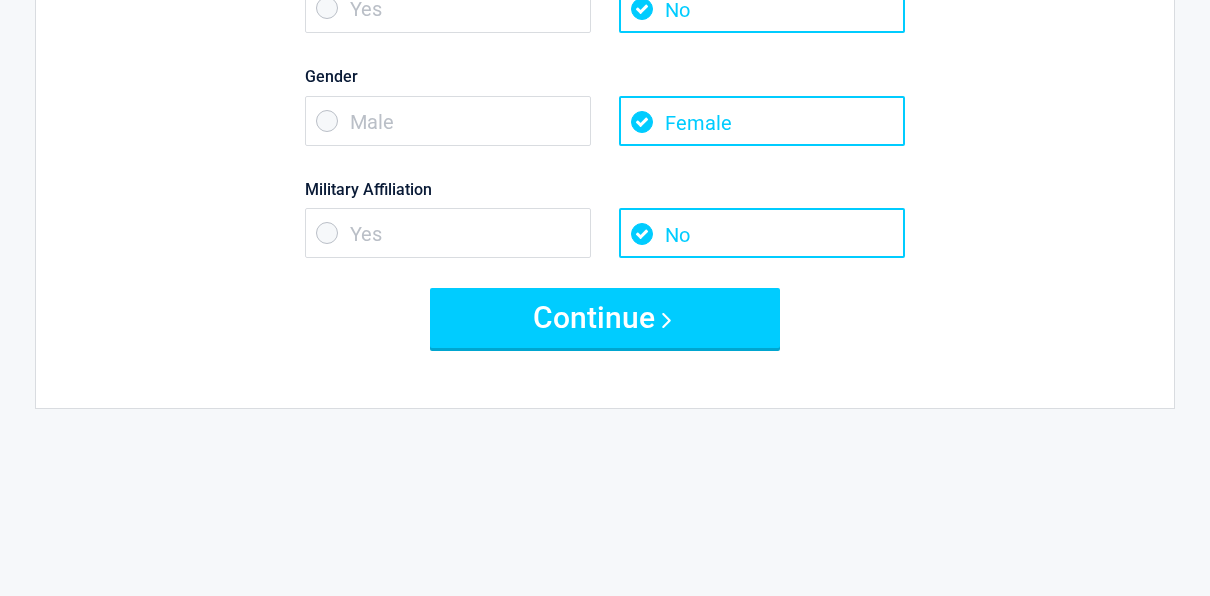 click on "No" at bounding box center [762, 233] 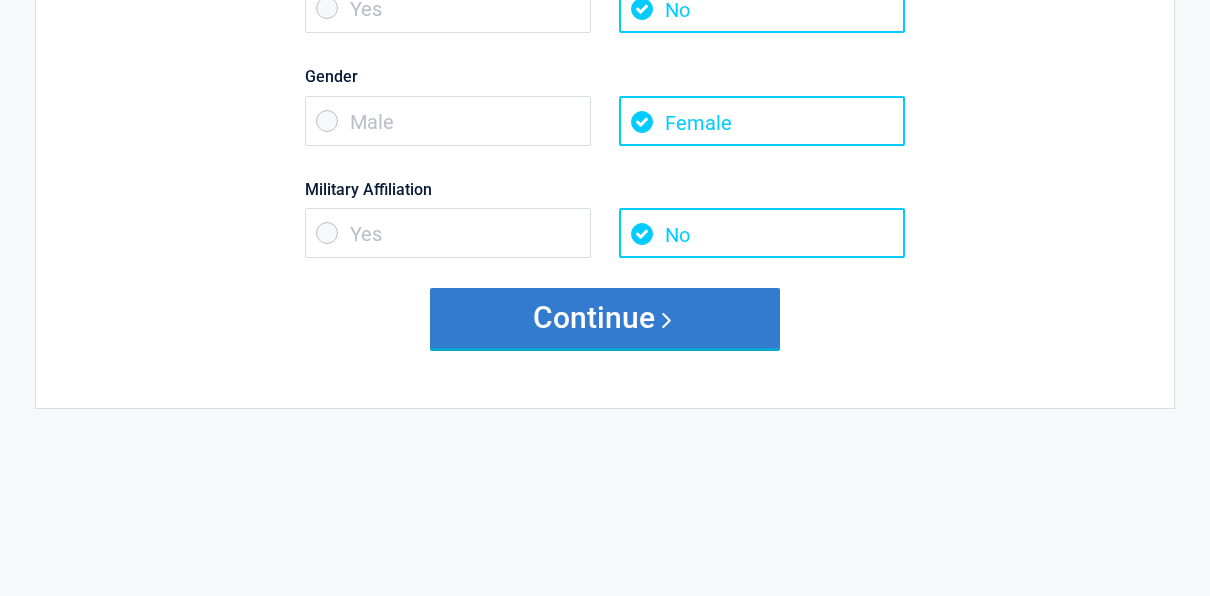 click on "Continue" at bounding box center [605, 318] 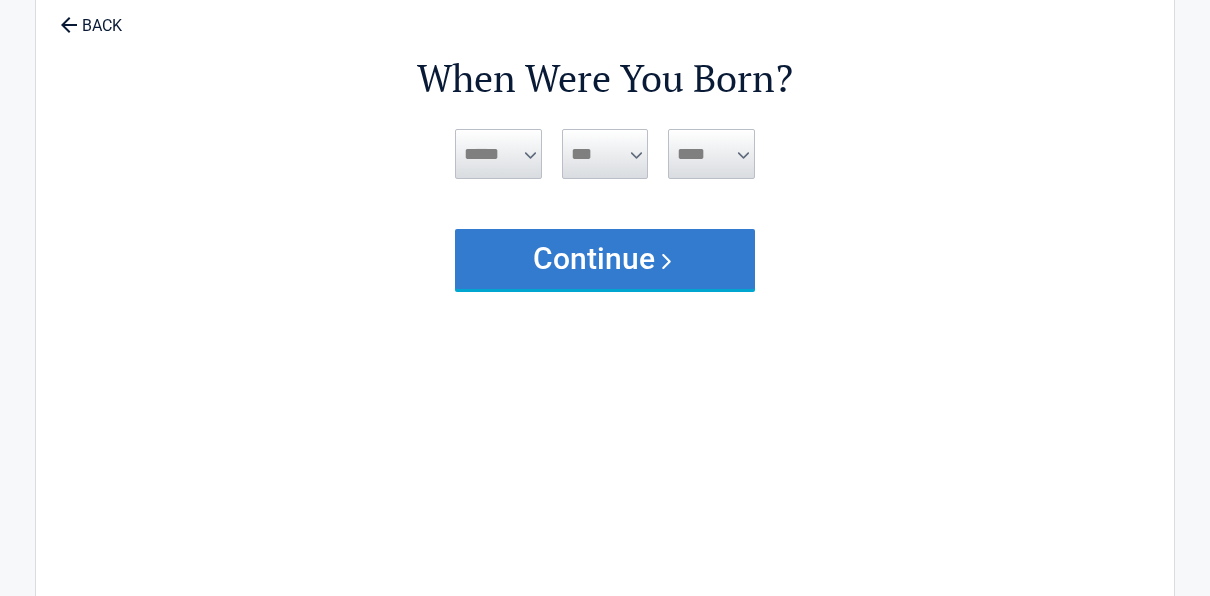 scroll, scrollTop: 0, scrollLeft: 0, axis: both 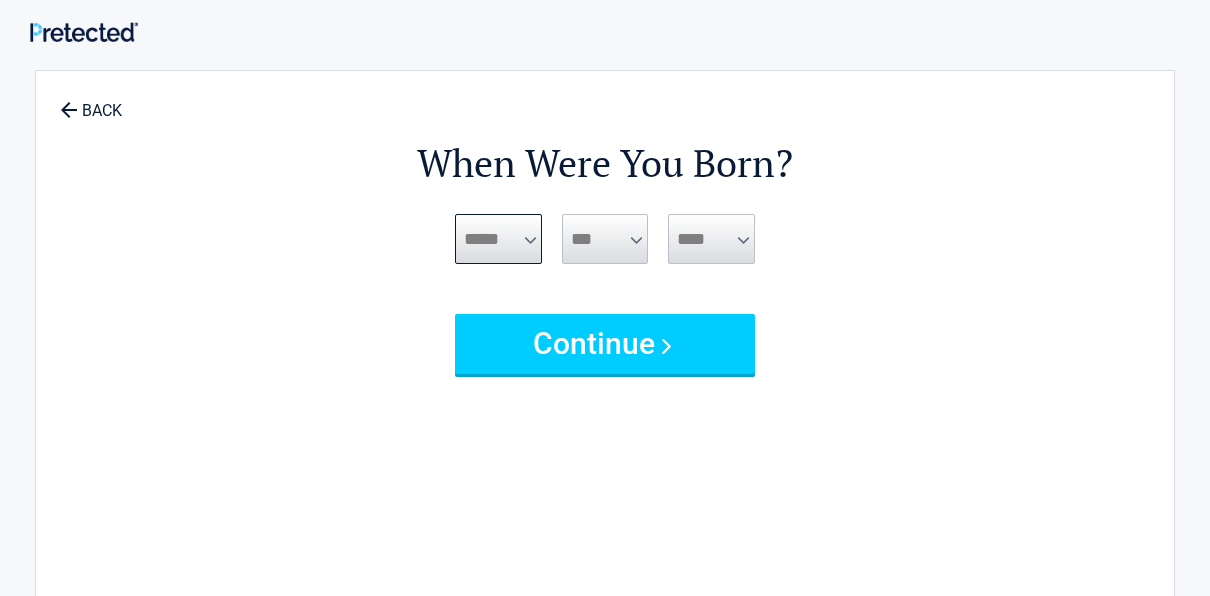 click on "*****
***
***
***
***
***
***
***
***
***
***
***
***" at bounding box center (498, 239) 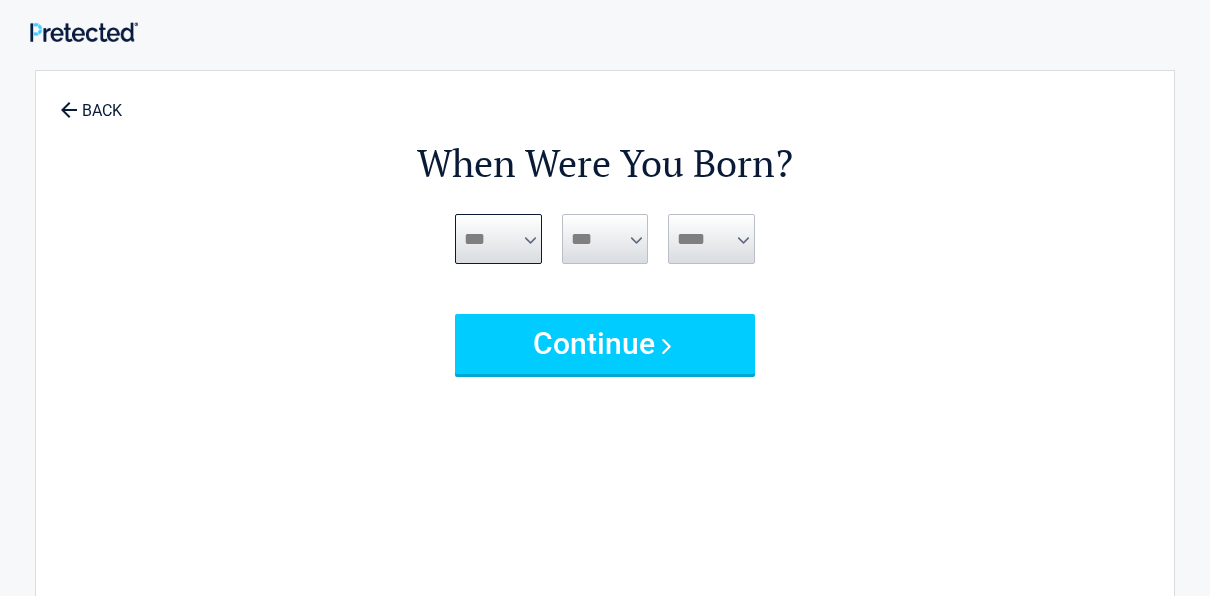 click on "*****
***
***
***
***
***
***
***
***
***
***
***
***" at bounding box center [498, 239] 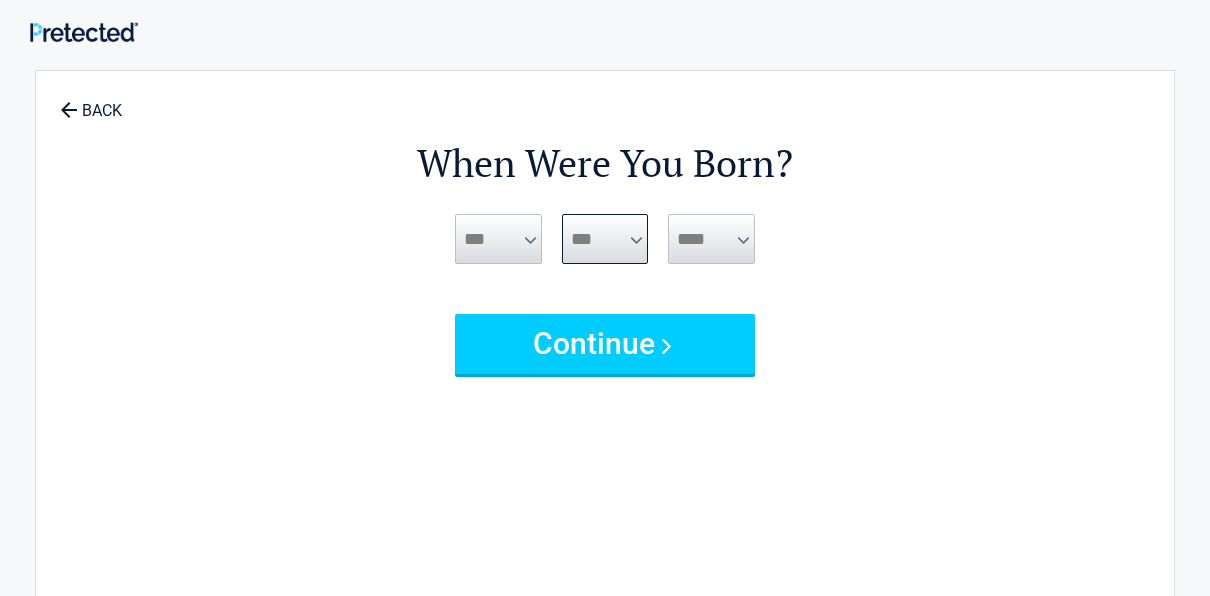 click on "*** * * * * * * * * * ** ** ** ** ** ** ** ** ** ** ** ** ** ** ** ** ** ** ** ** ** **" at bounding box center (605, 239) 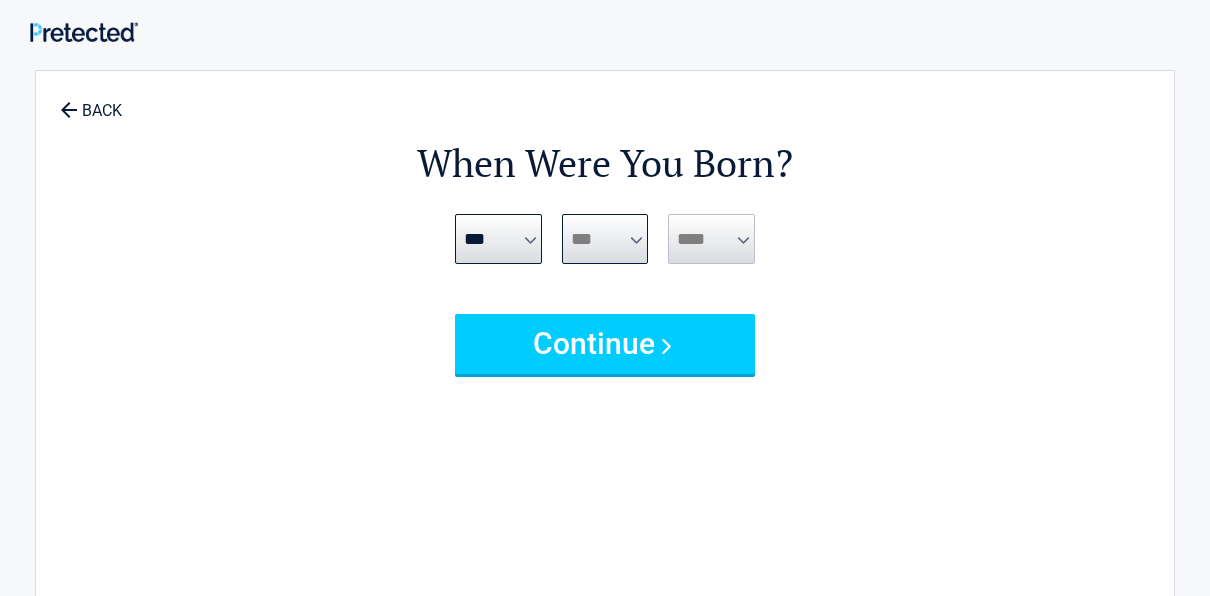 select on "*" 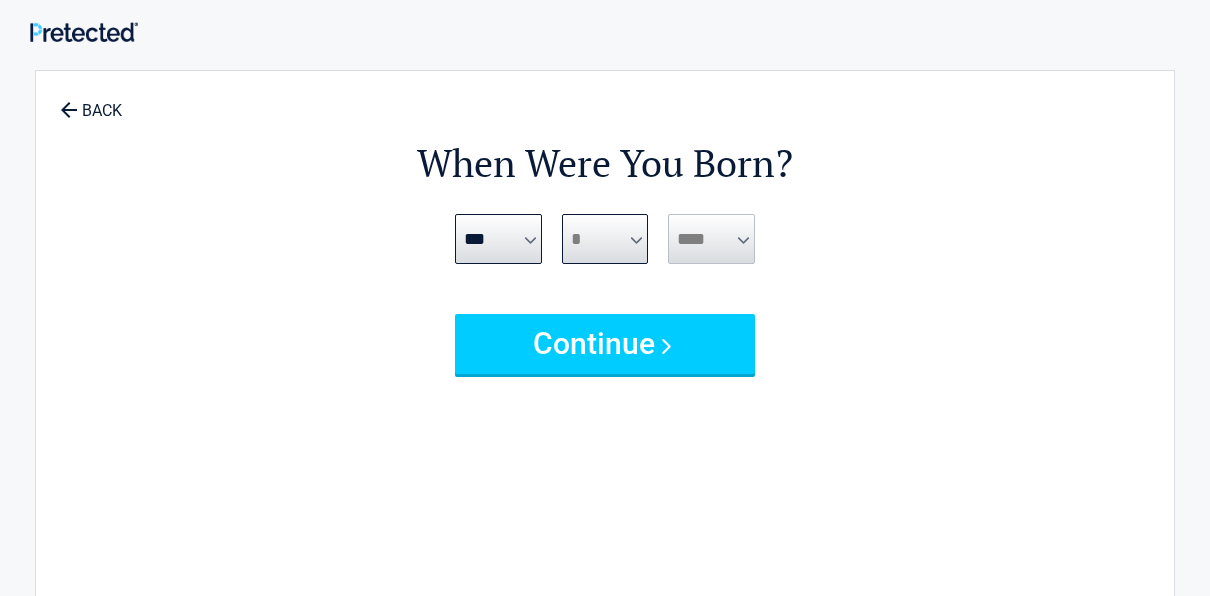 click on "*** * * * * * * * * * ** ** ** ** ** ** ** ** ** ** ** ** ** ** ** ** ** ** ** ** ** **" at bounding box center [605, 239] 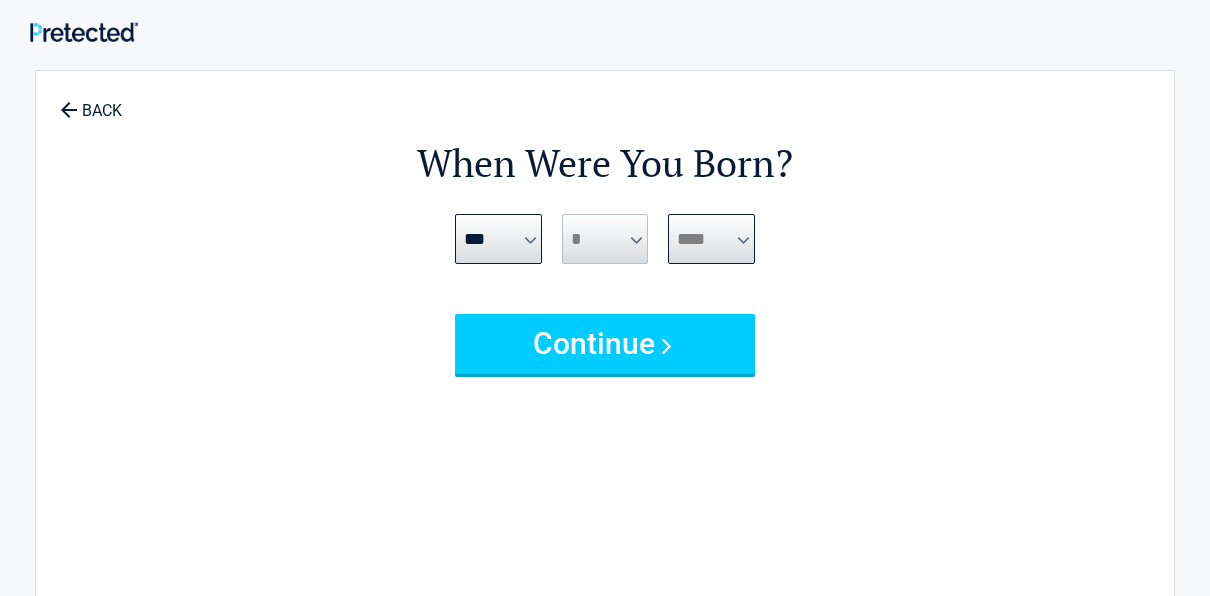 click on "****
****
****
****
****
****
****
****
****
****
****
****
****
****
****
****
****
****
****
****
****
****
****
****
****
****
****
****
****
****
****
****
****
****
****
****
****
****
****
****
****
****
****
****
****
****
****
****
****
****
****
****
****
****
****
****
****
****
****
****
****
****
****
****" at bounding box center [711, 239] 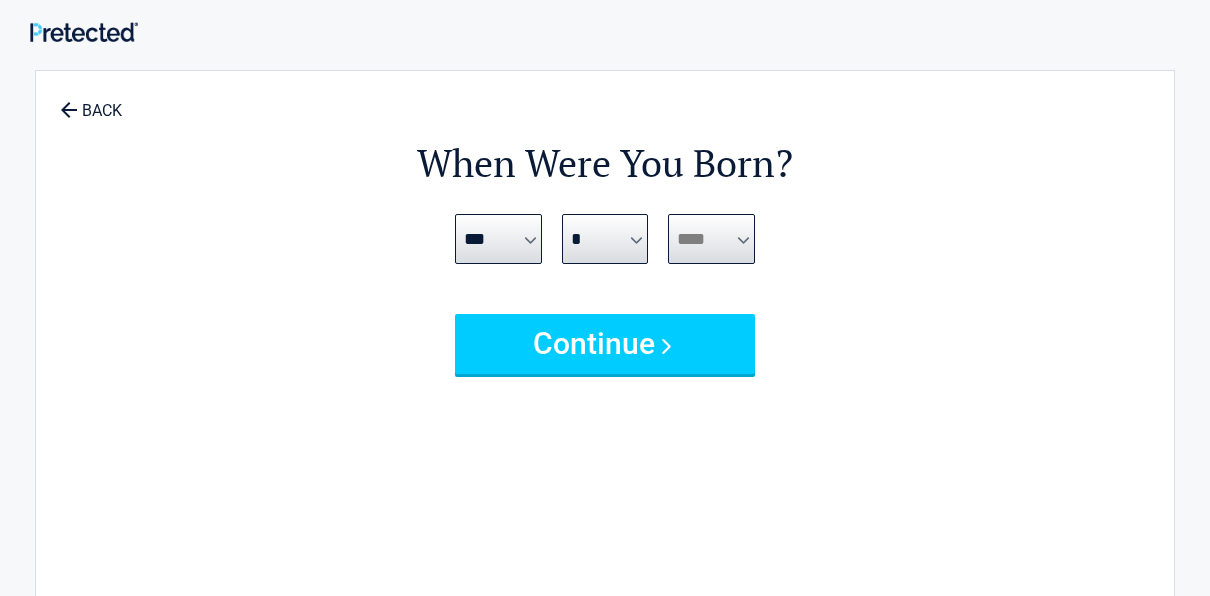 select on "****" 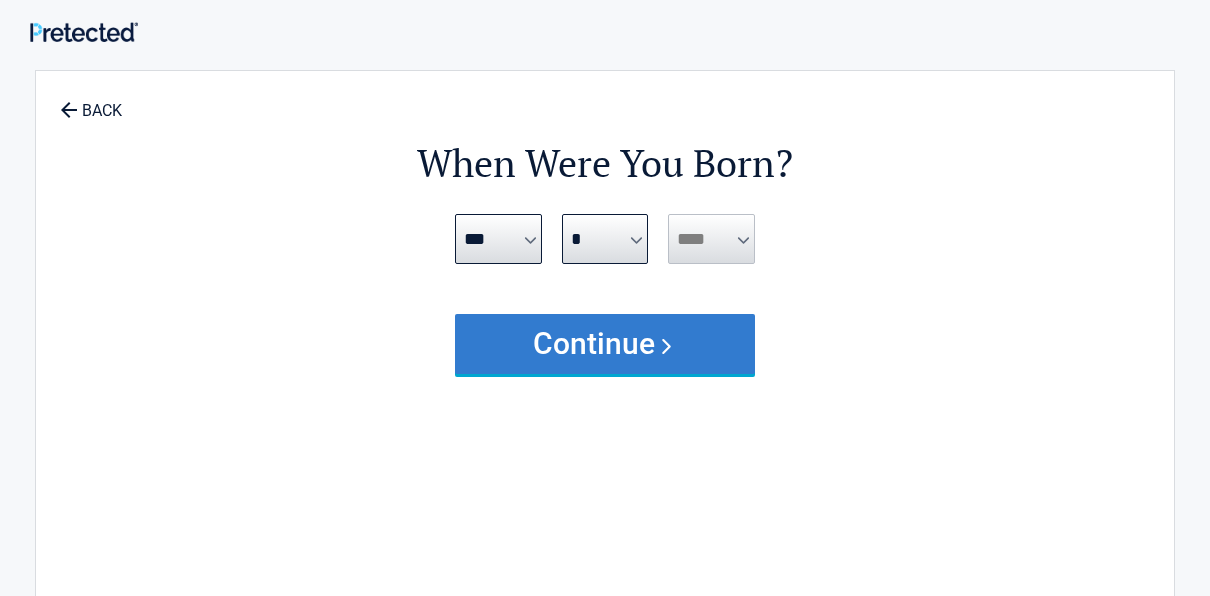 click on "Continue" at bounding box center [605, 344] 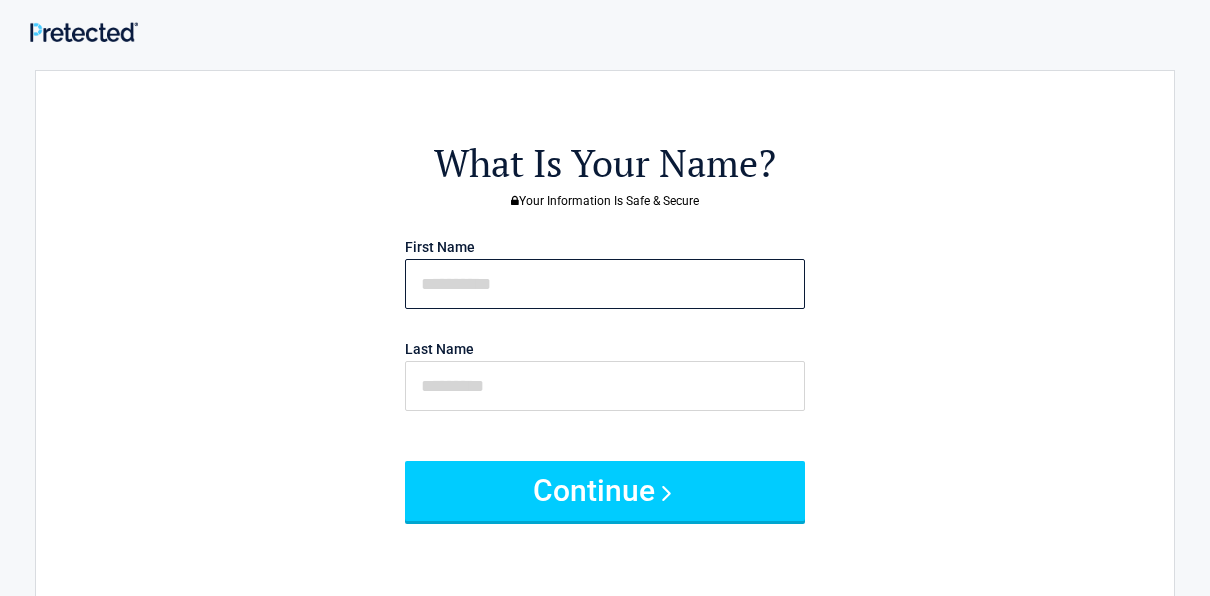 click at bounding box center (605, 284) 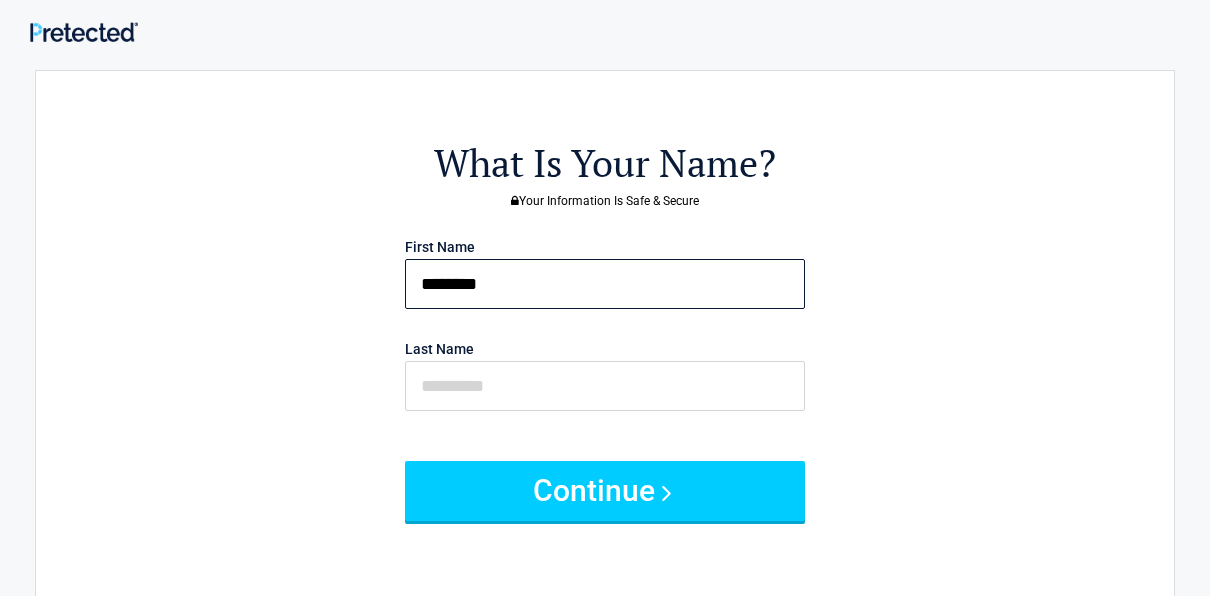 type on "********" 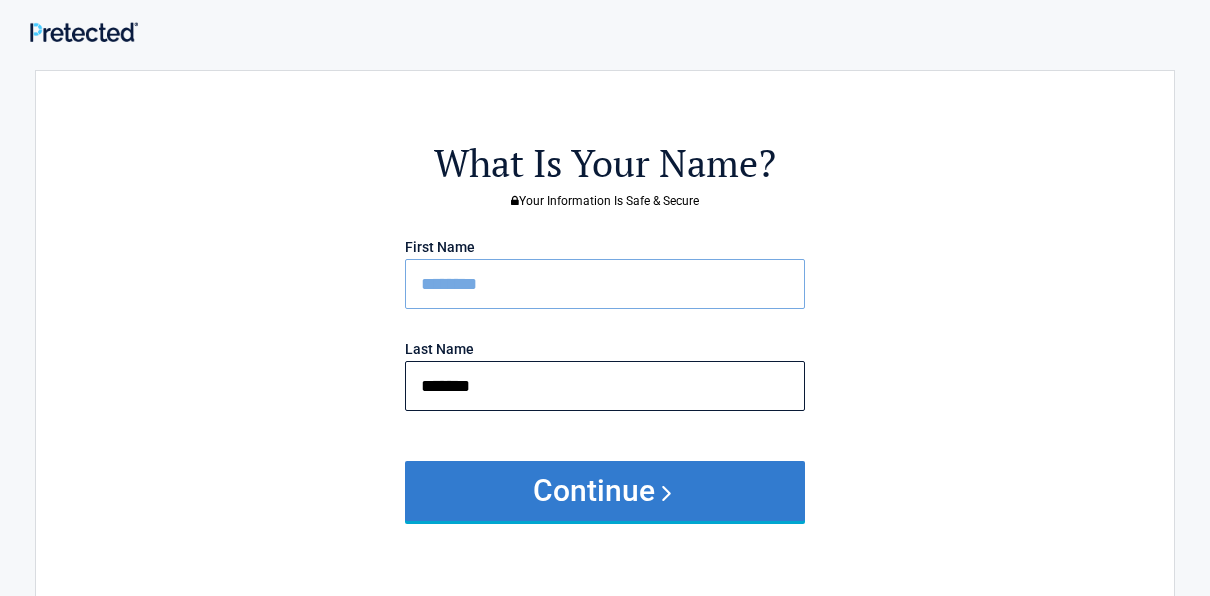 type on "*******" 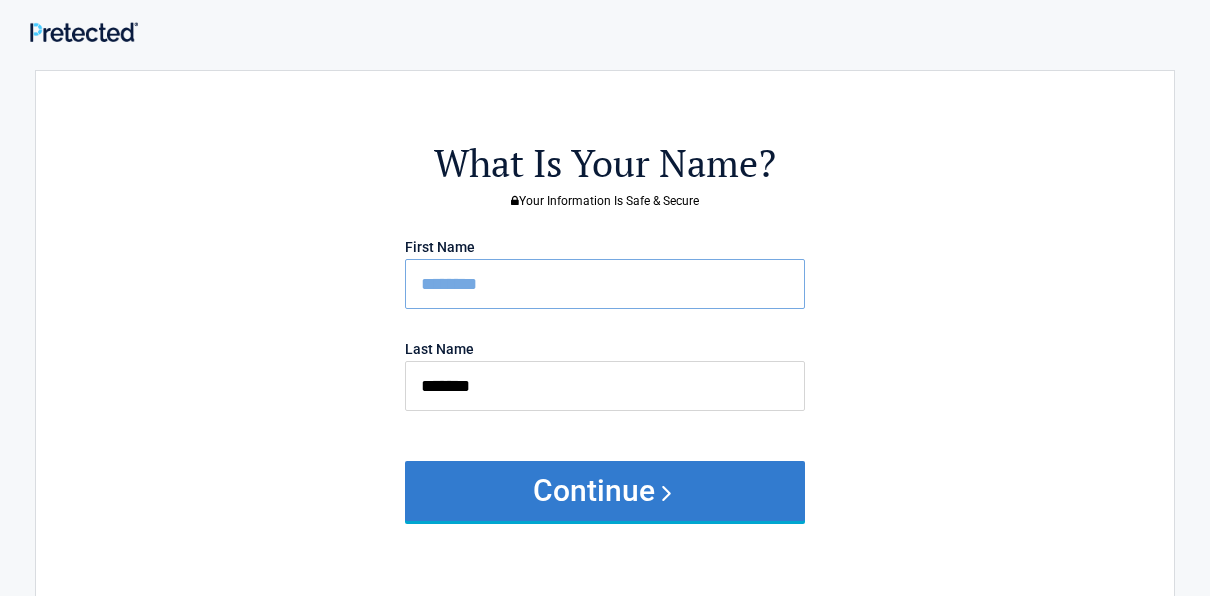 click on "Continue" at bounding box center [605, 491] 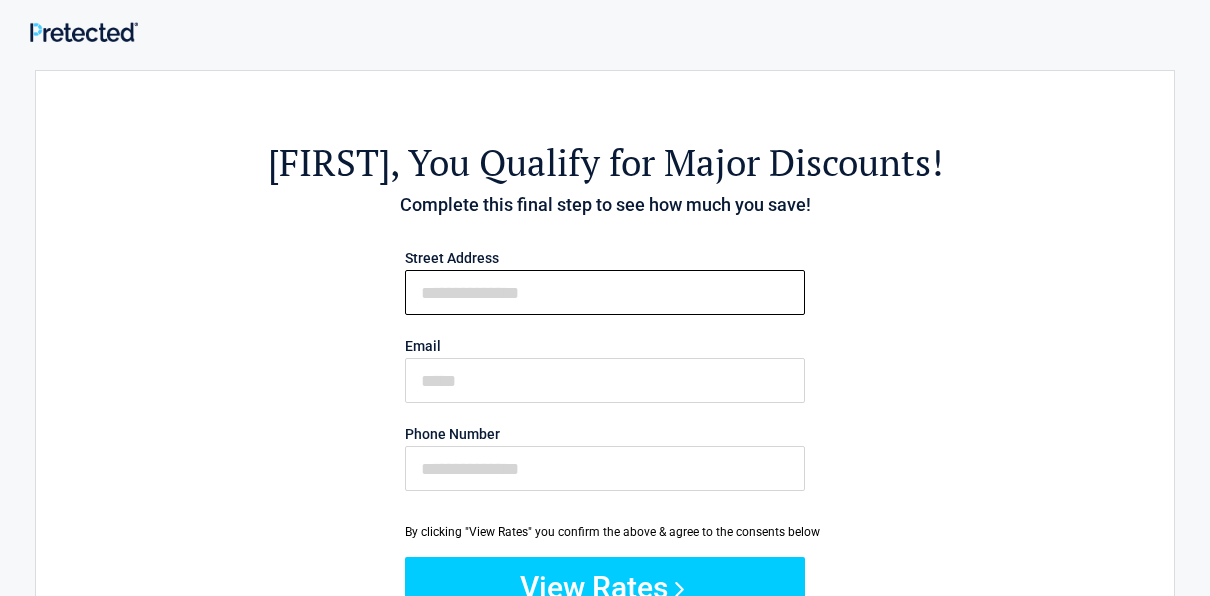 click on "First Name" at bounding box center [605, 292] 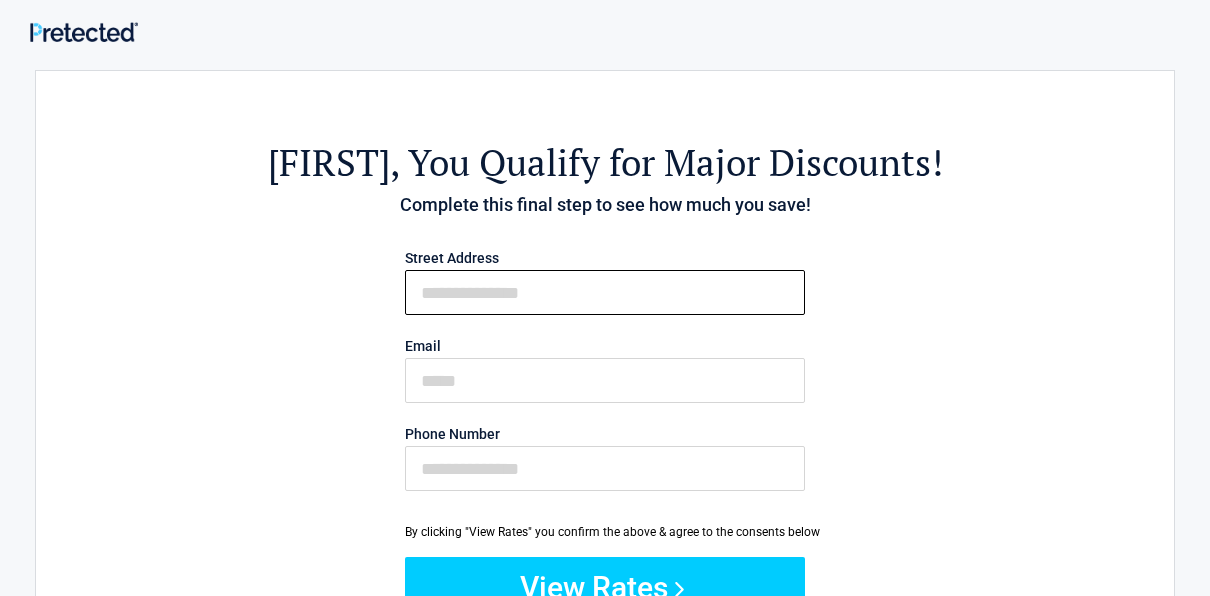 type on "**********" 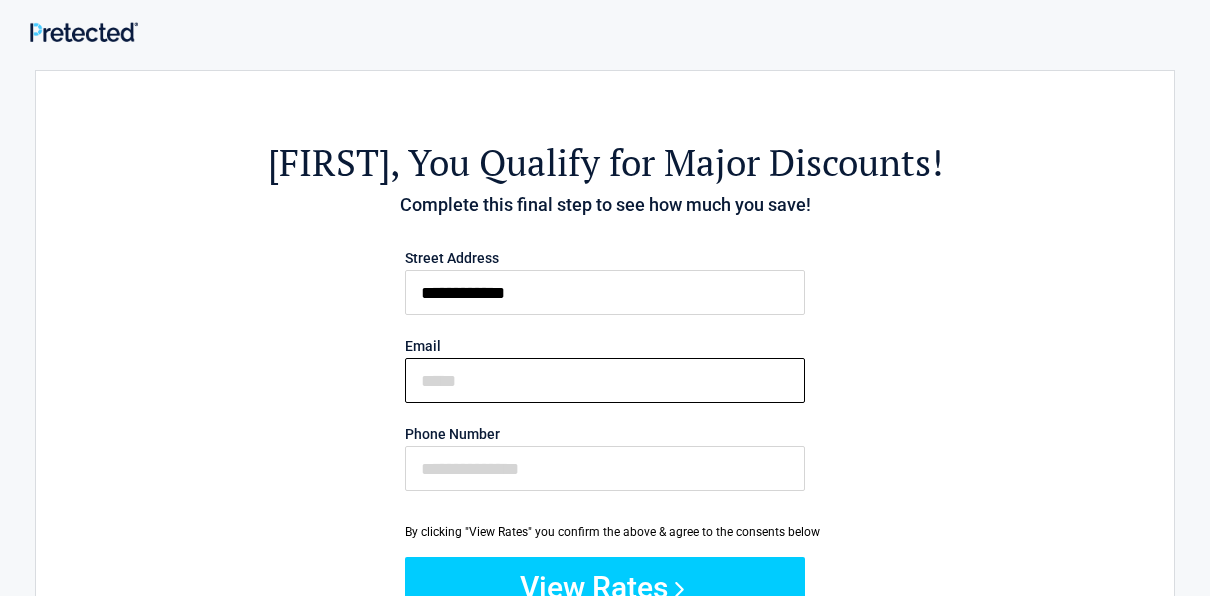 type on "**********" 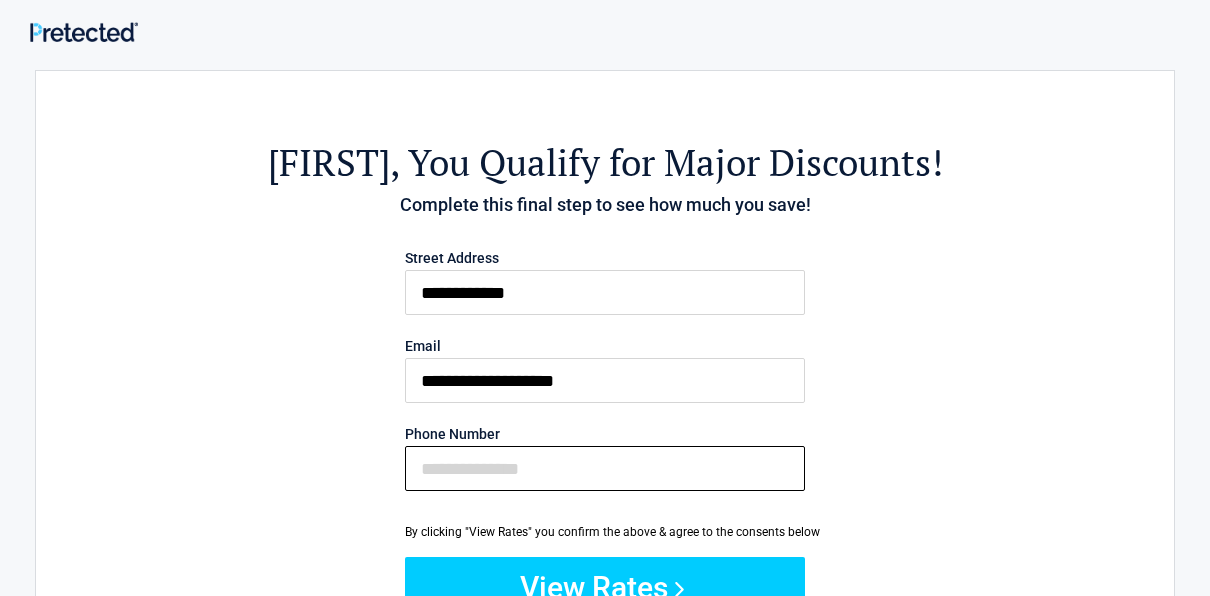 type on "**********" 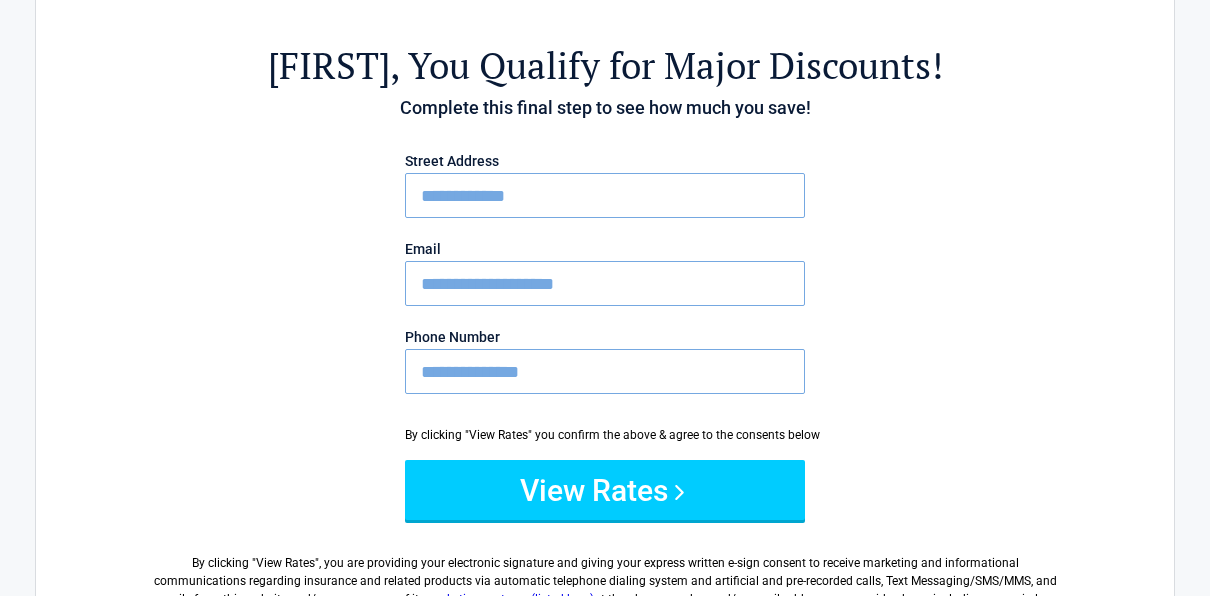scroll, scrollTop: 100, scrollLeft: 0, axis: vertical 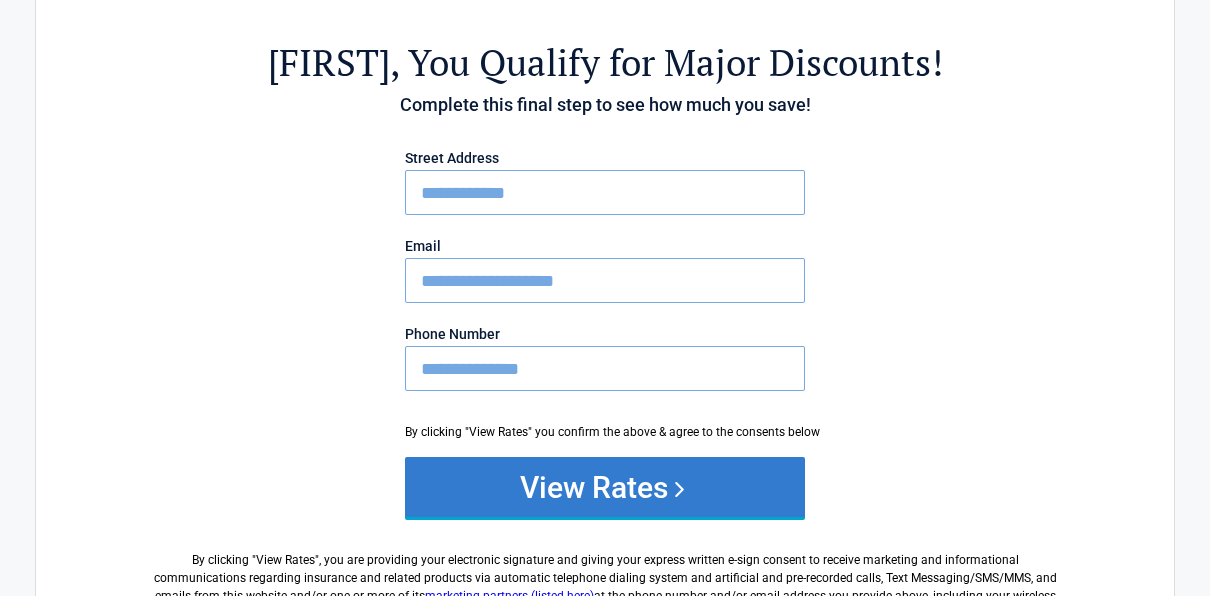 click on "View Rates" at bounding box center (605, 487) 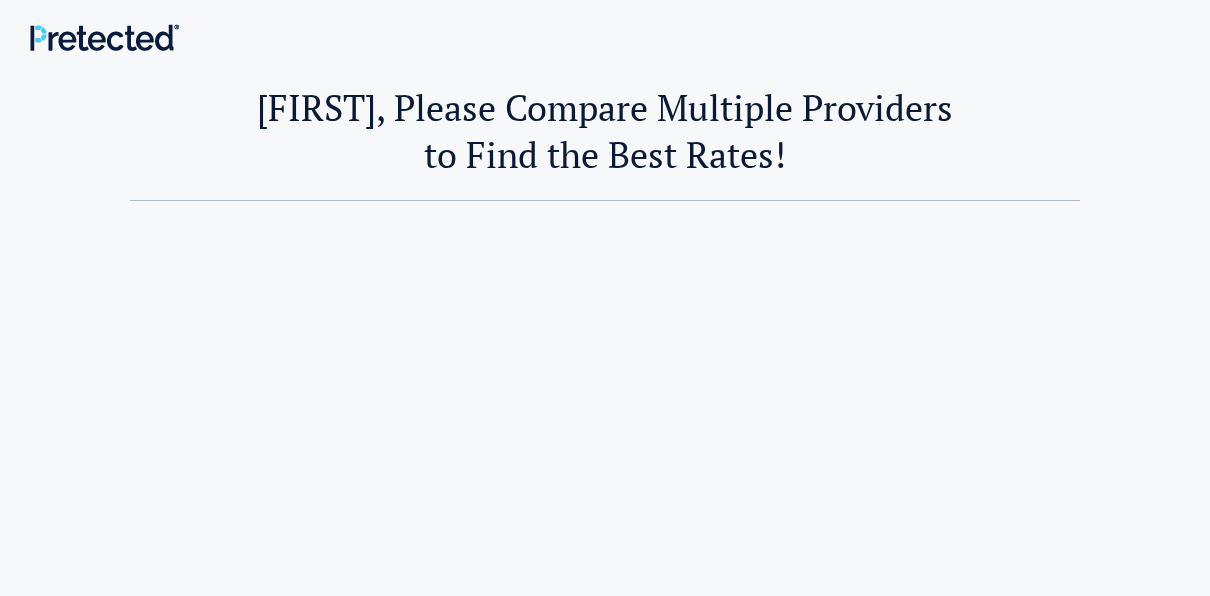 scroll, scrollTop: 0, scrollLeft: 0, axis: both 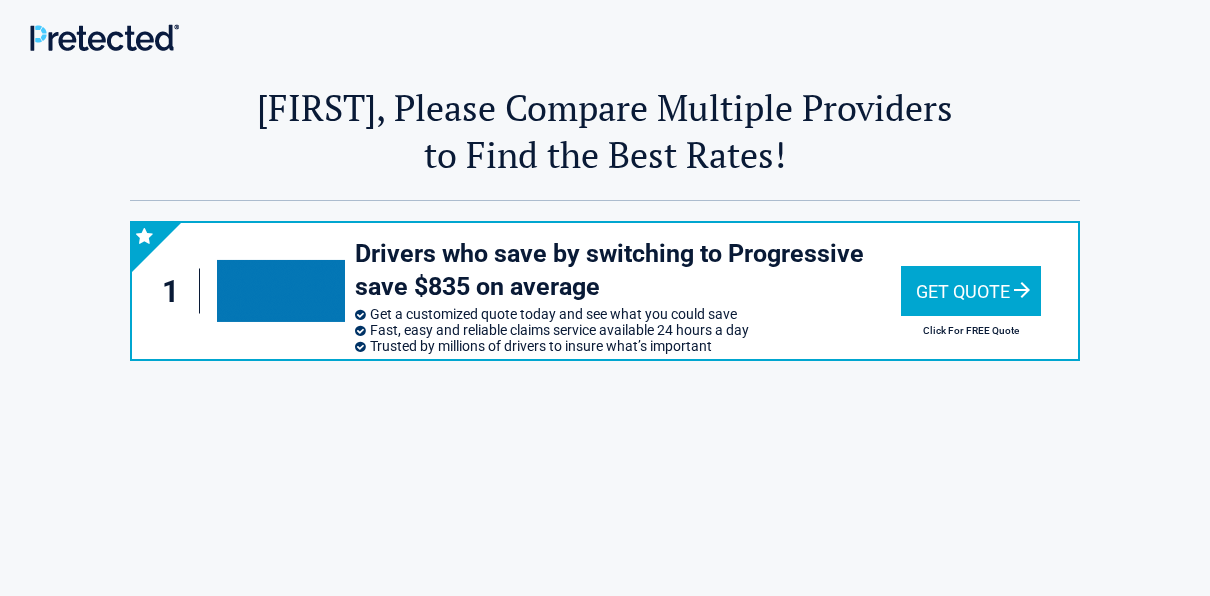 click on "Get Quote" at bounding box center (971, 291) 